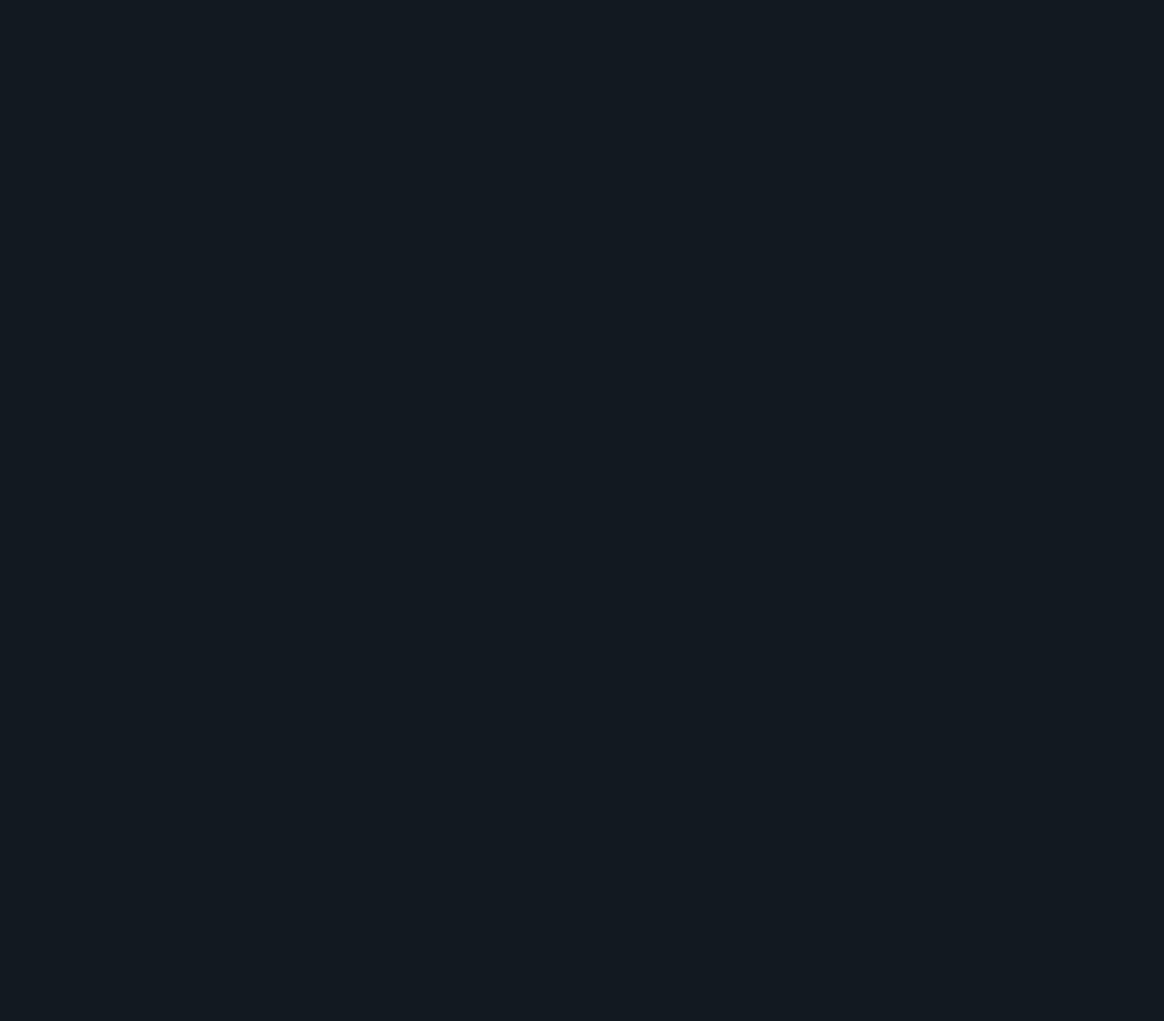 scroll, scrollTop: 0, scrollLeft: 0, axis: both 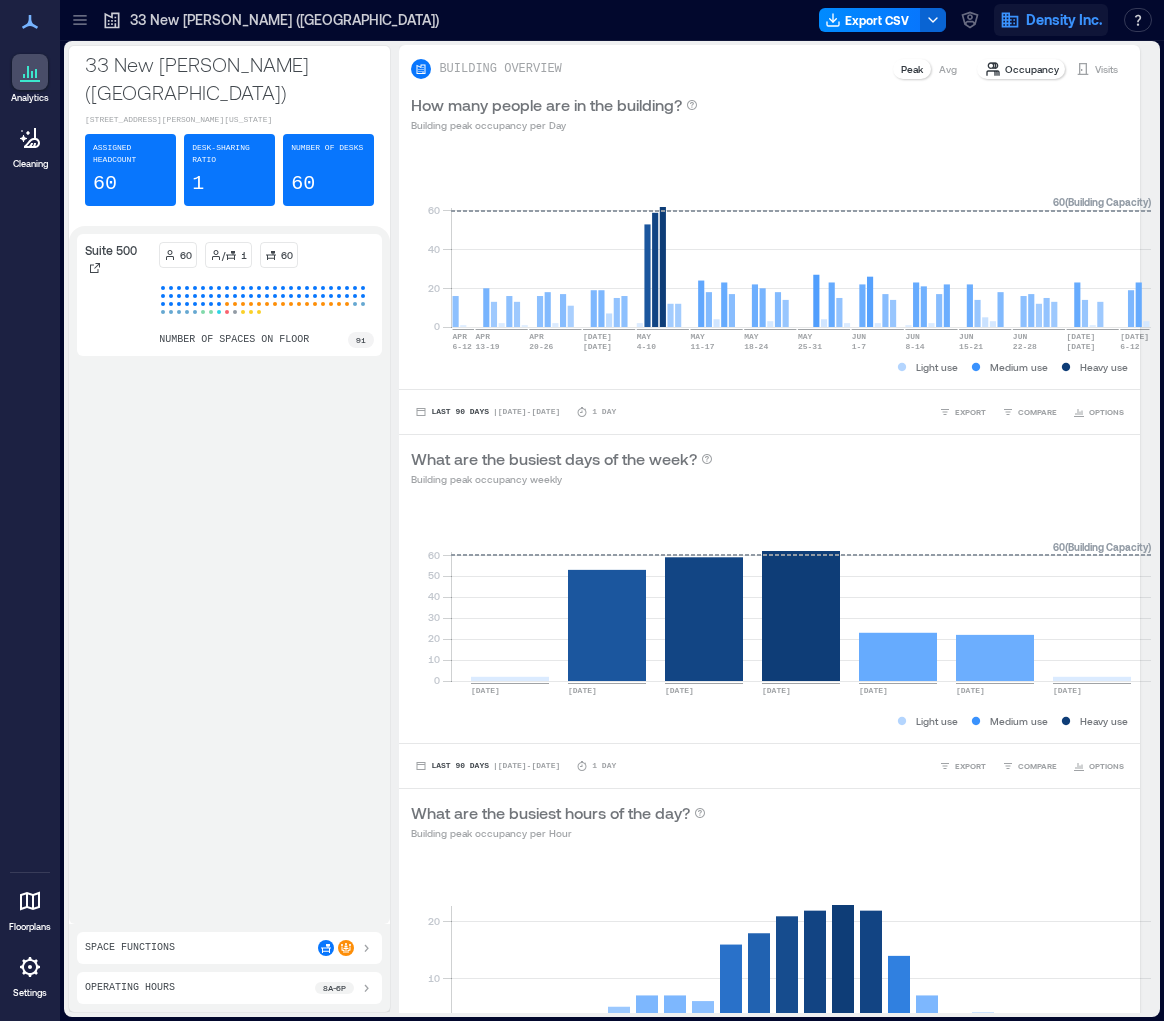 click on "Density Inc." at bounding box center (1064, 20) 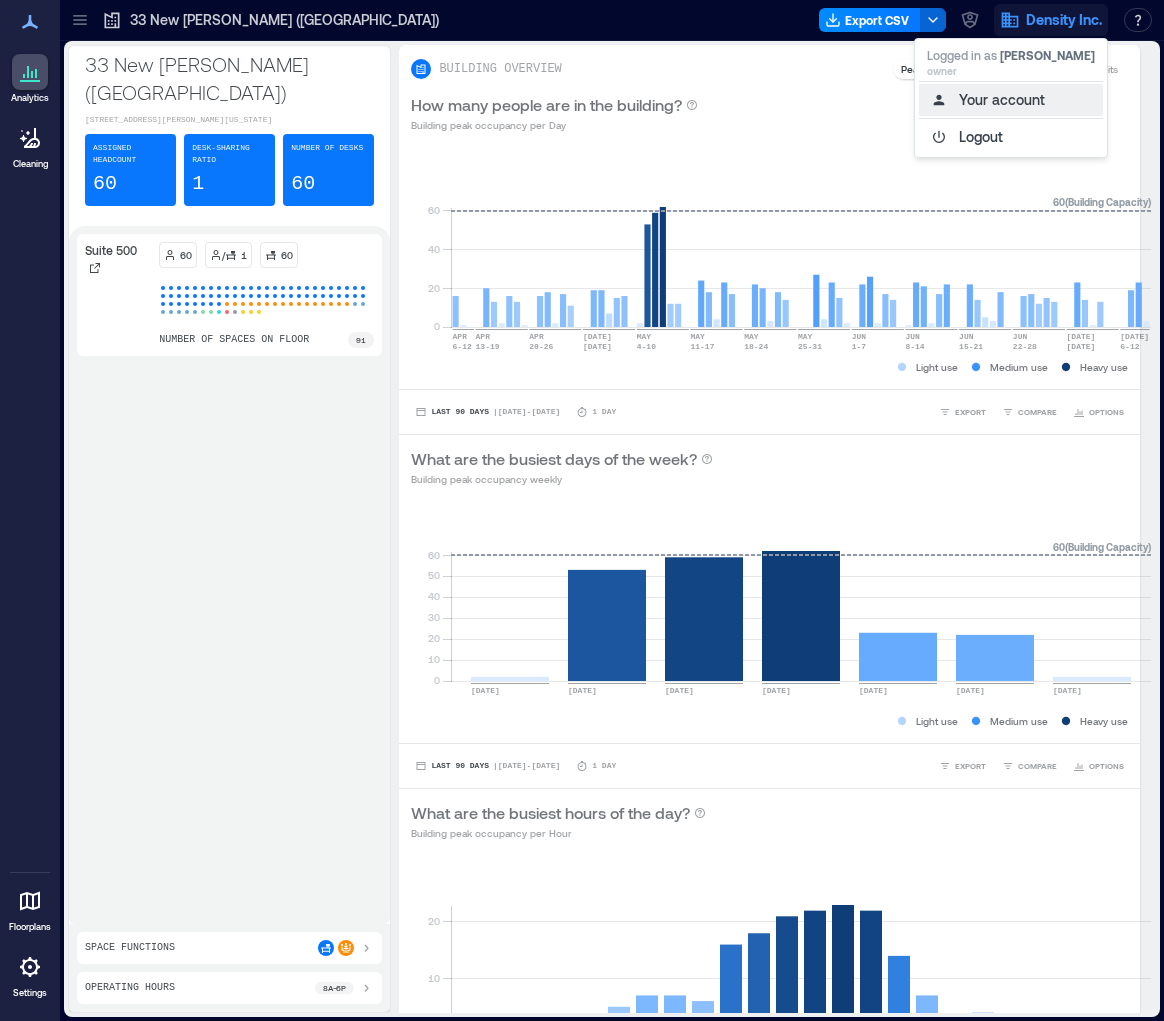 click on "Your account" at bounding box center [1011, 100] 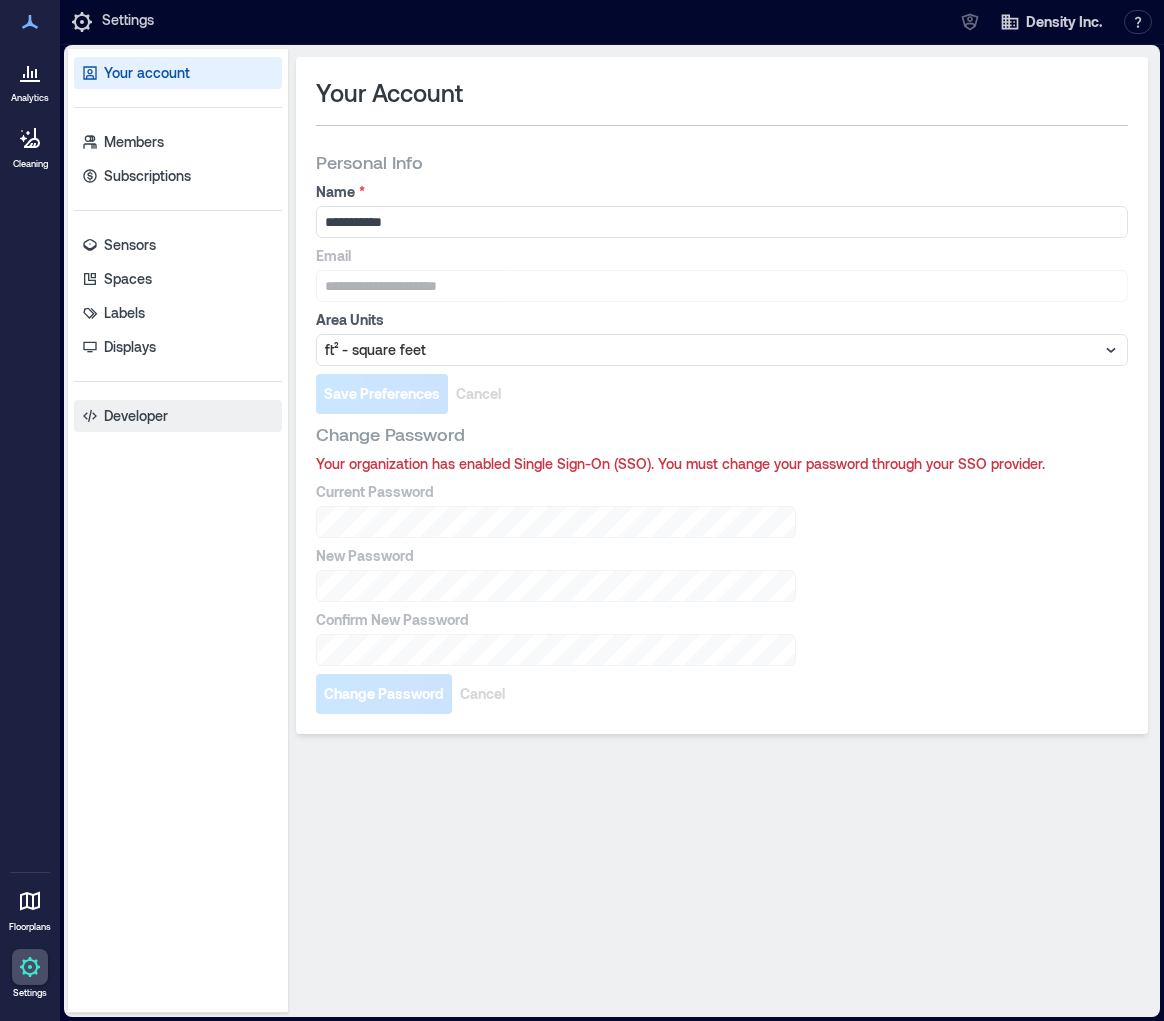 click on "Developer" at bounding box center (136, 416) 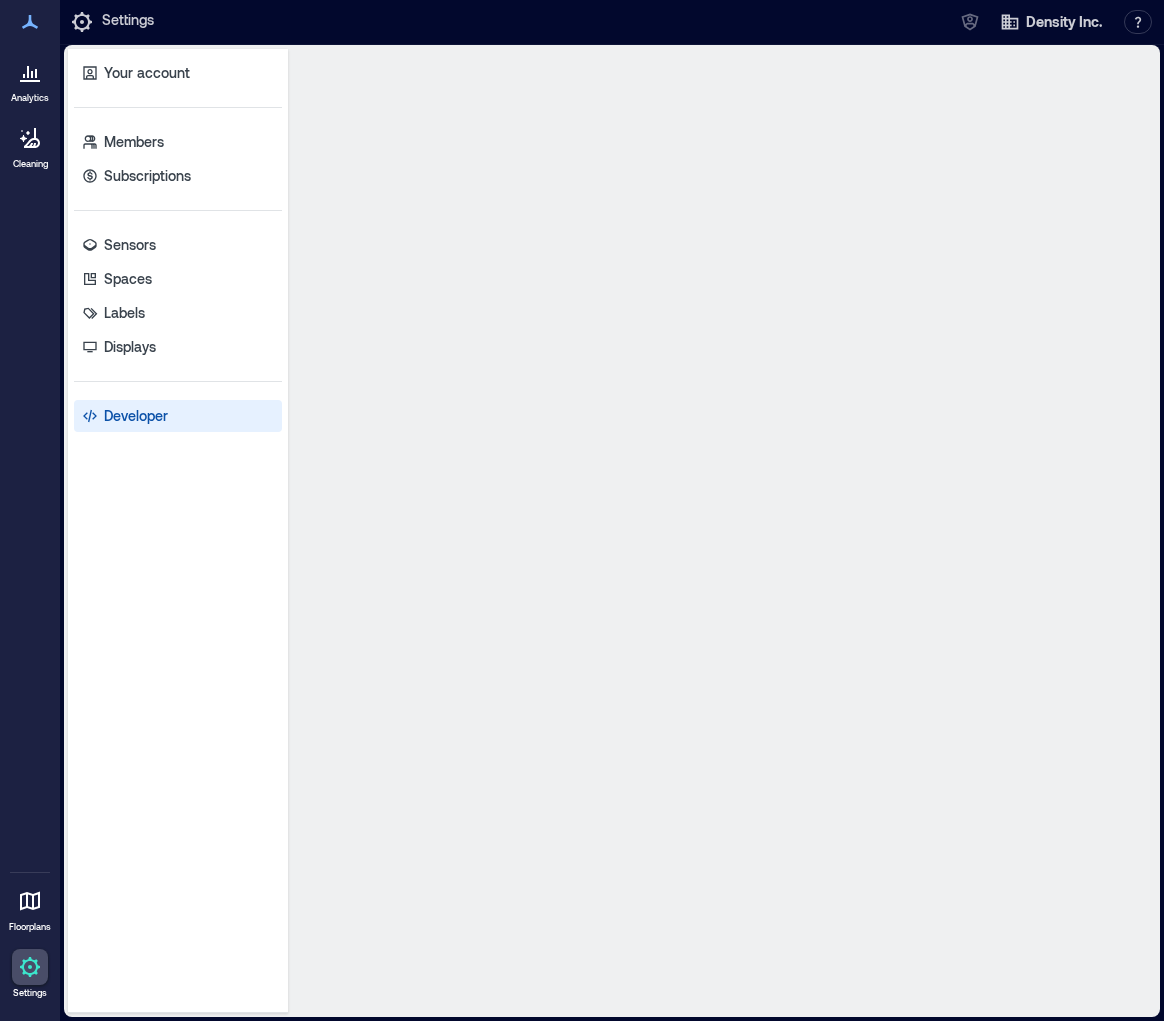 select on "*****" 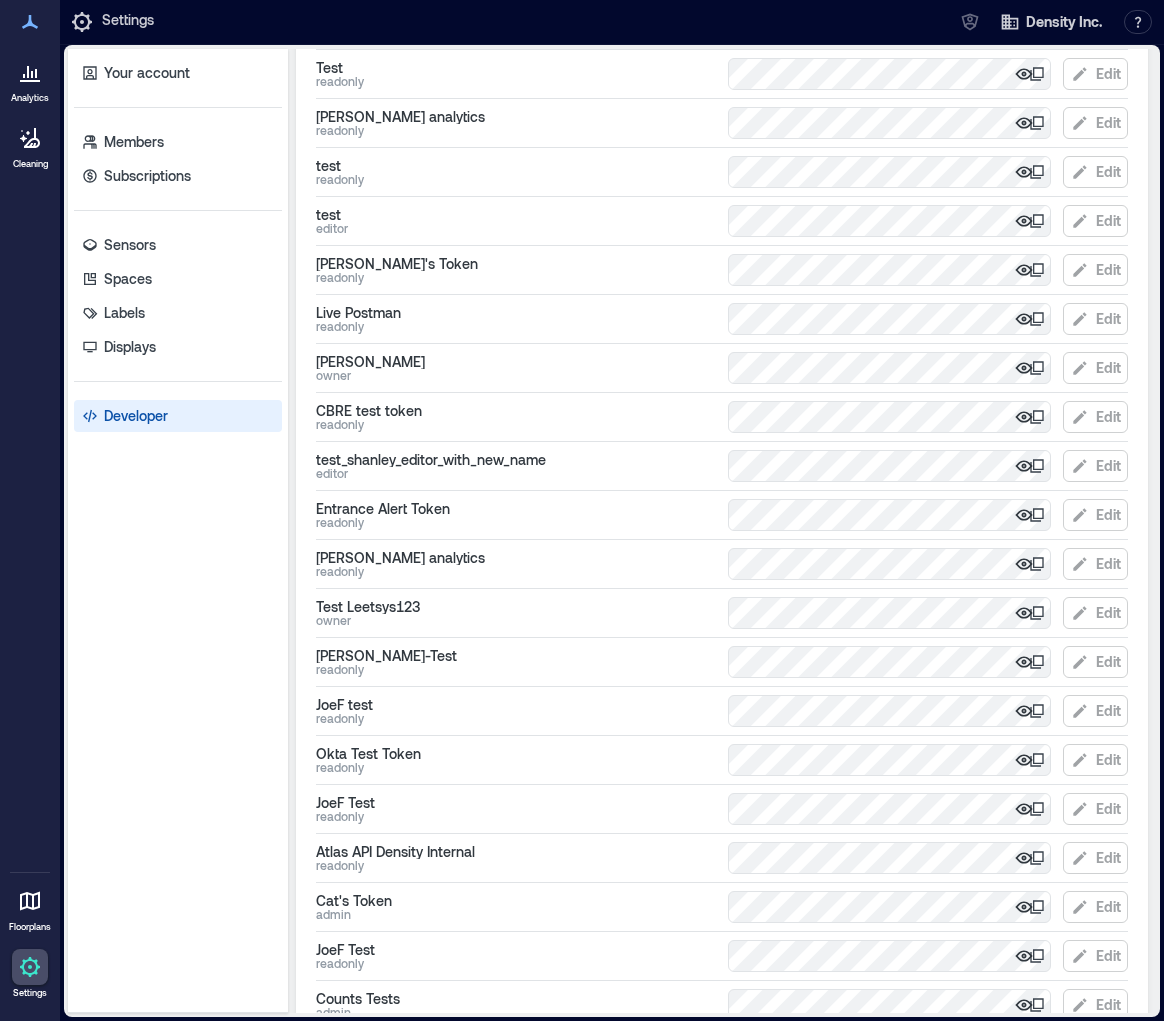 scroll, scrollTop: 1284, scrollLeft: 0, axis: vertical 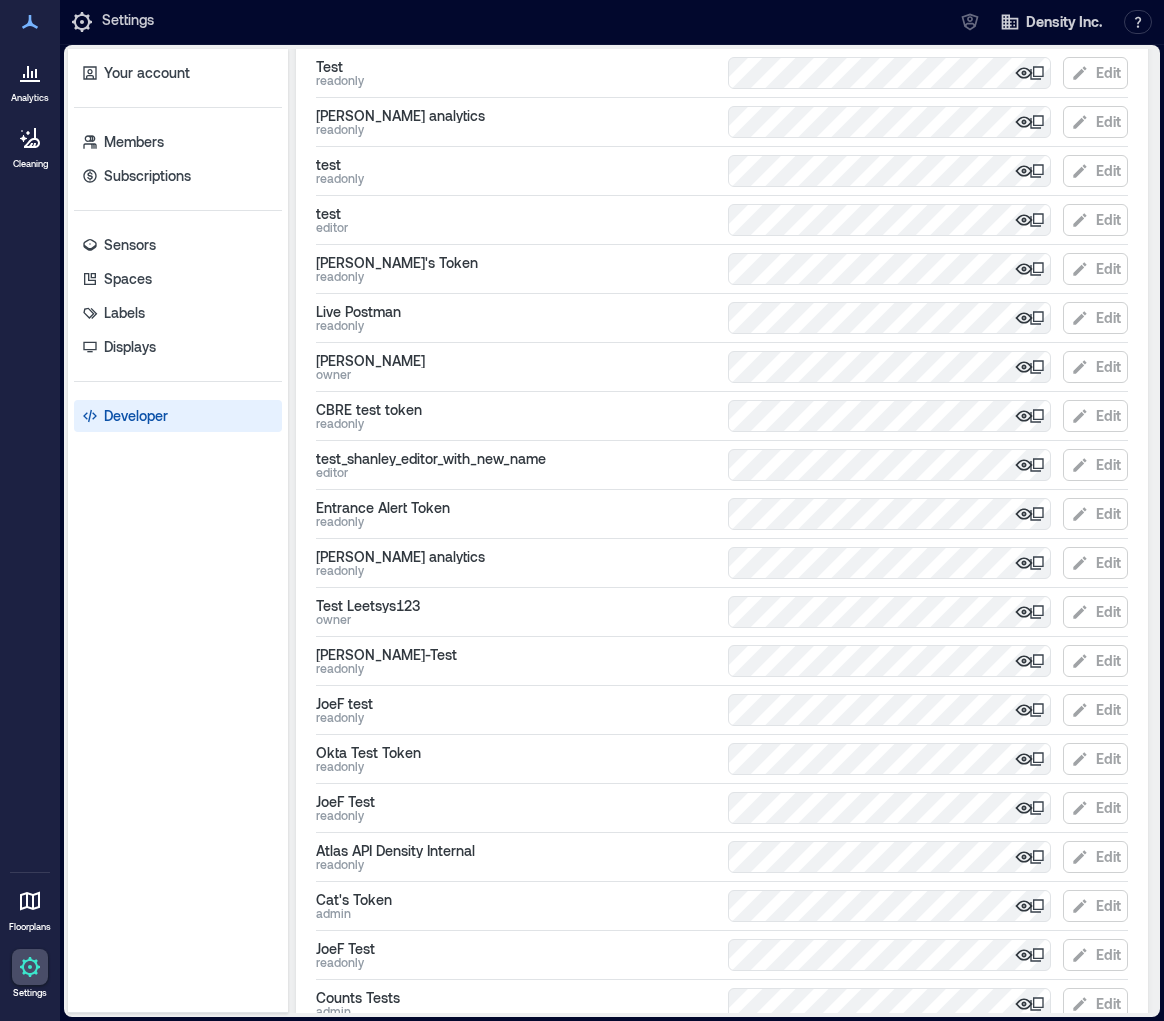 click 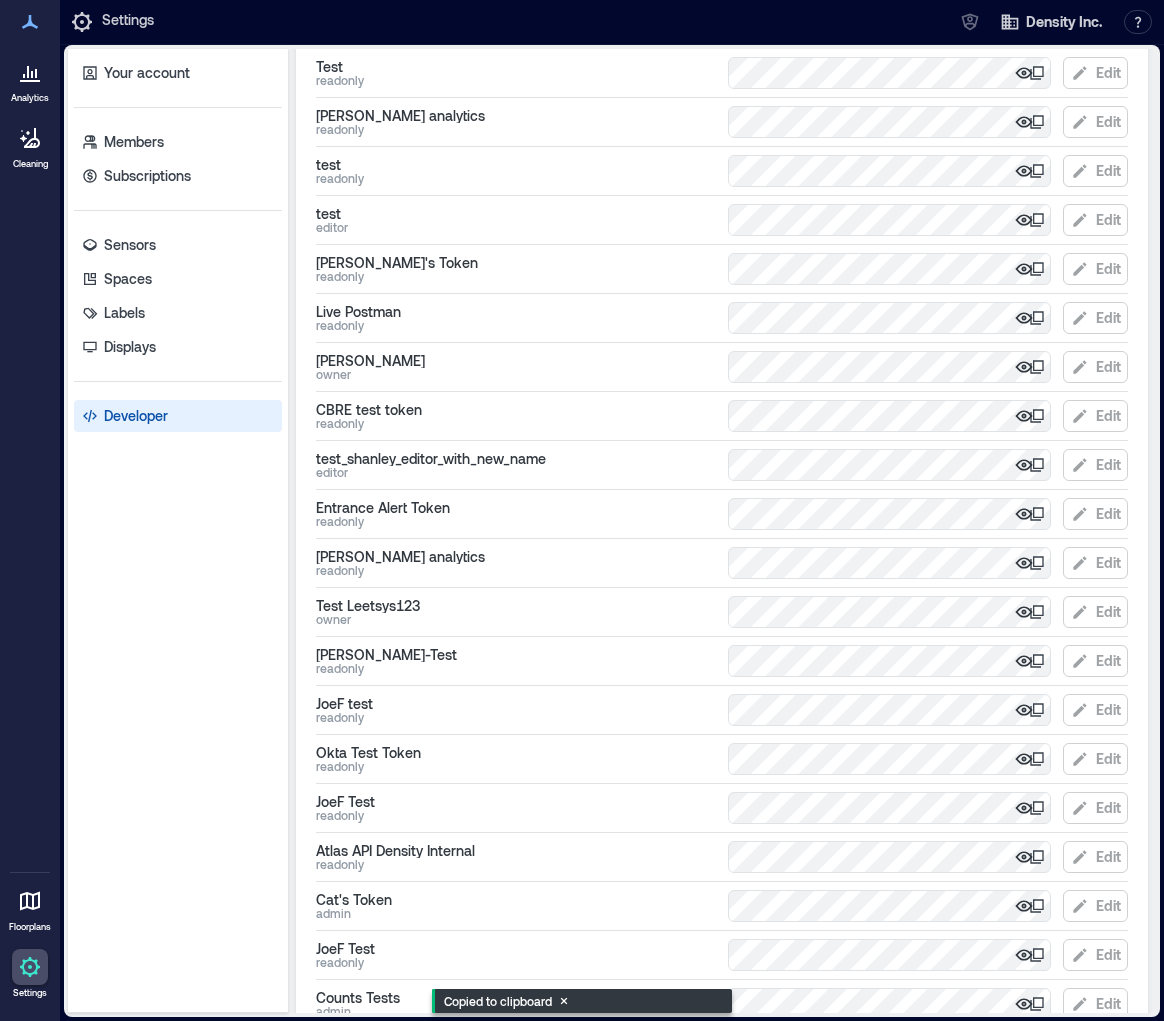 type 